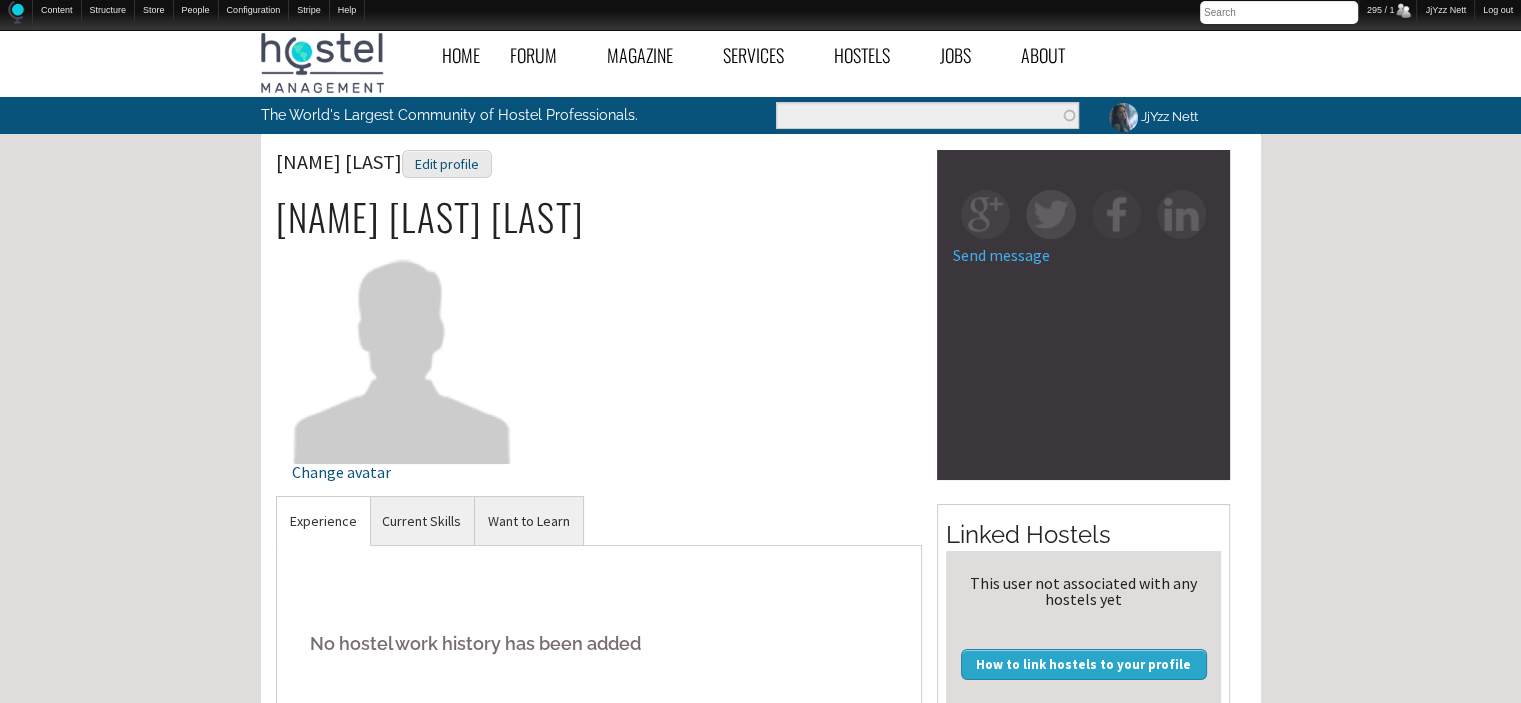 scroll, scrollTop: 615, scrollLeft: 0, axis: vertical 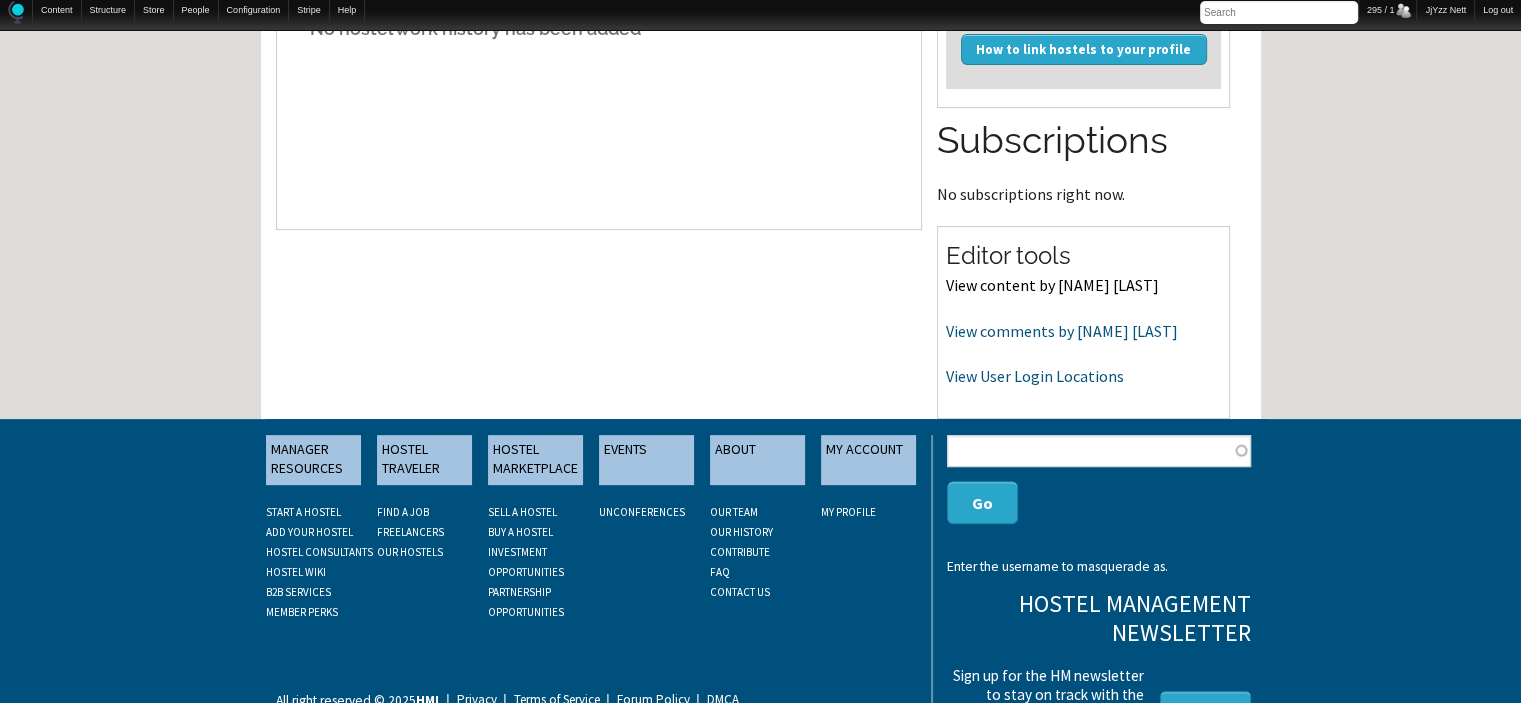 click on "View content by [FIRST] [LAST]" at bounding box center (1052, 285) 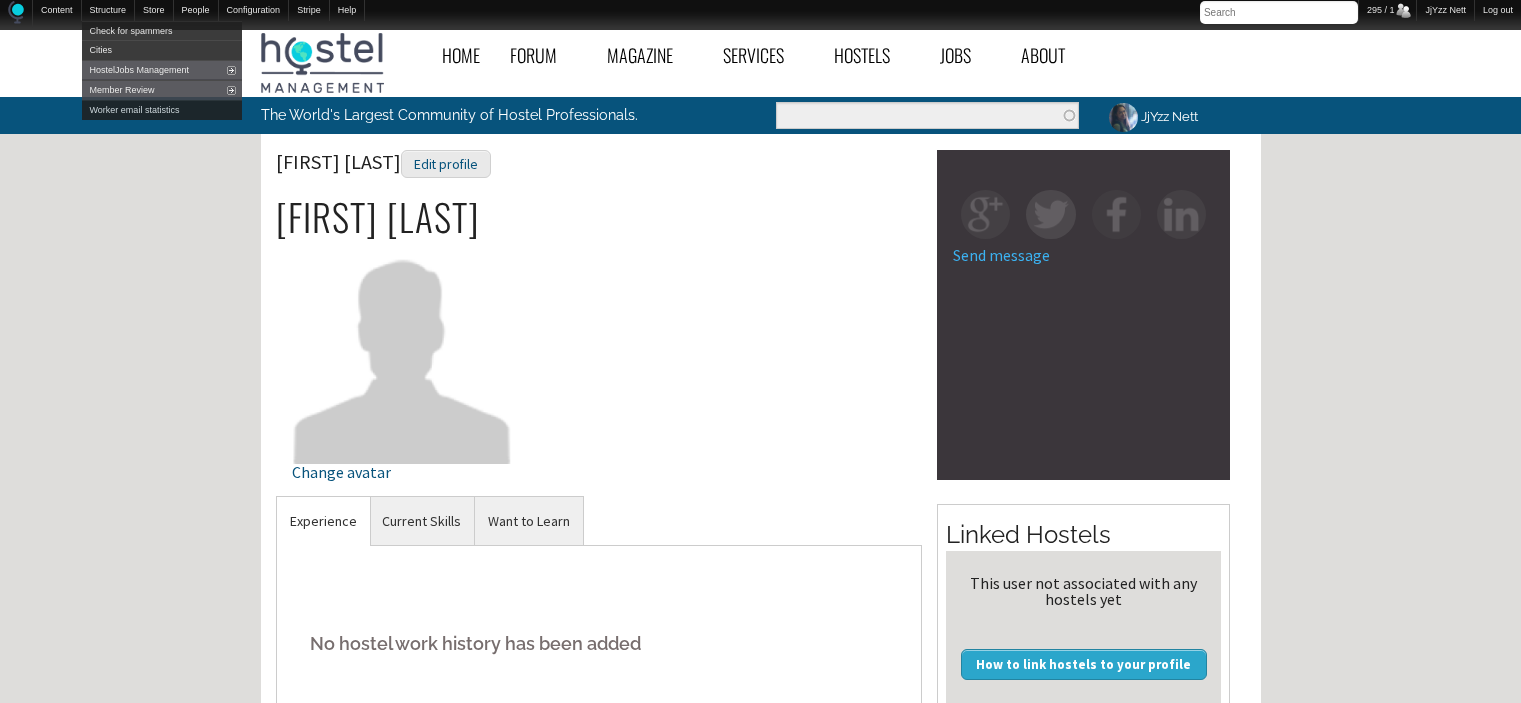scroll, scrollTop: 615, scrollLeft: 0, axis: vertical 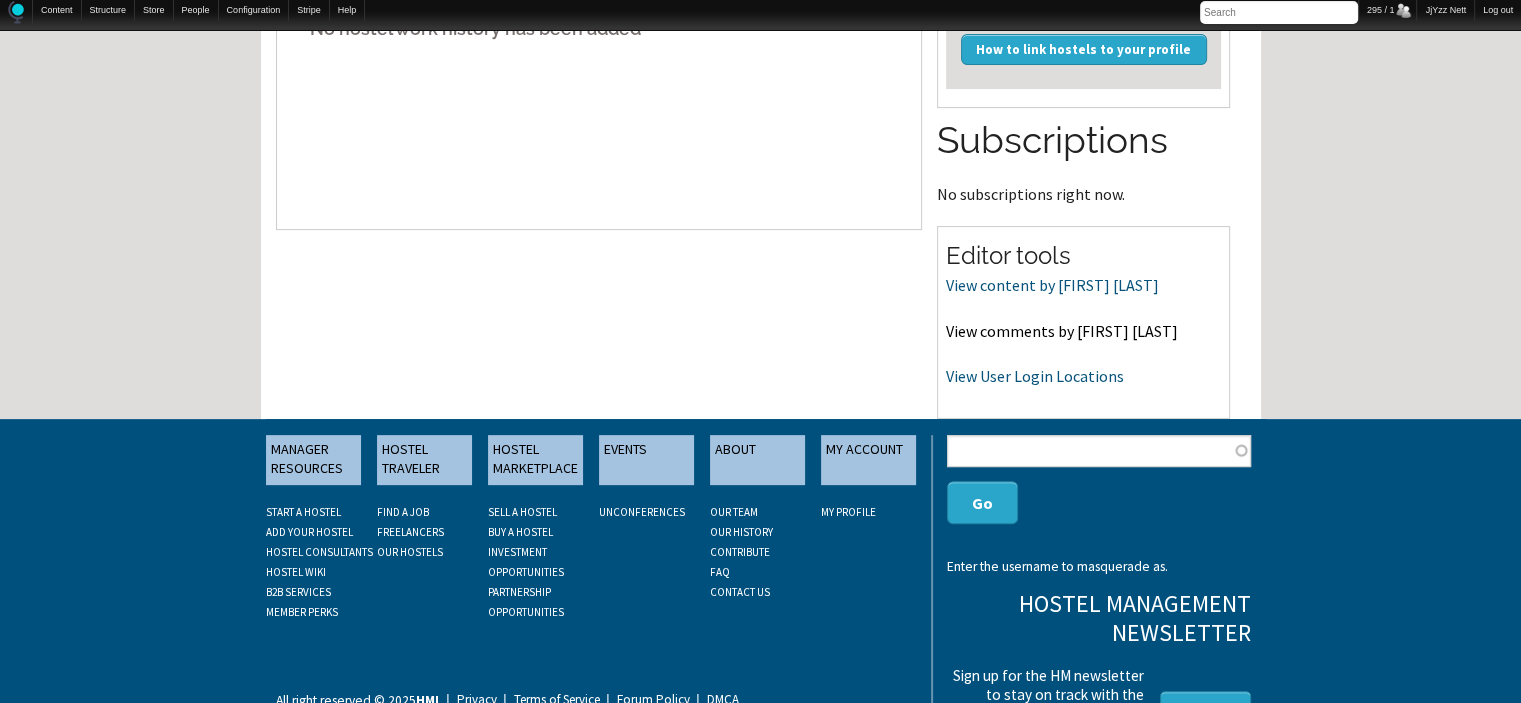 click on "View comments by [FIRST] [LAST]" at bounding box center [1062, 331] 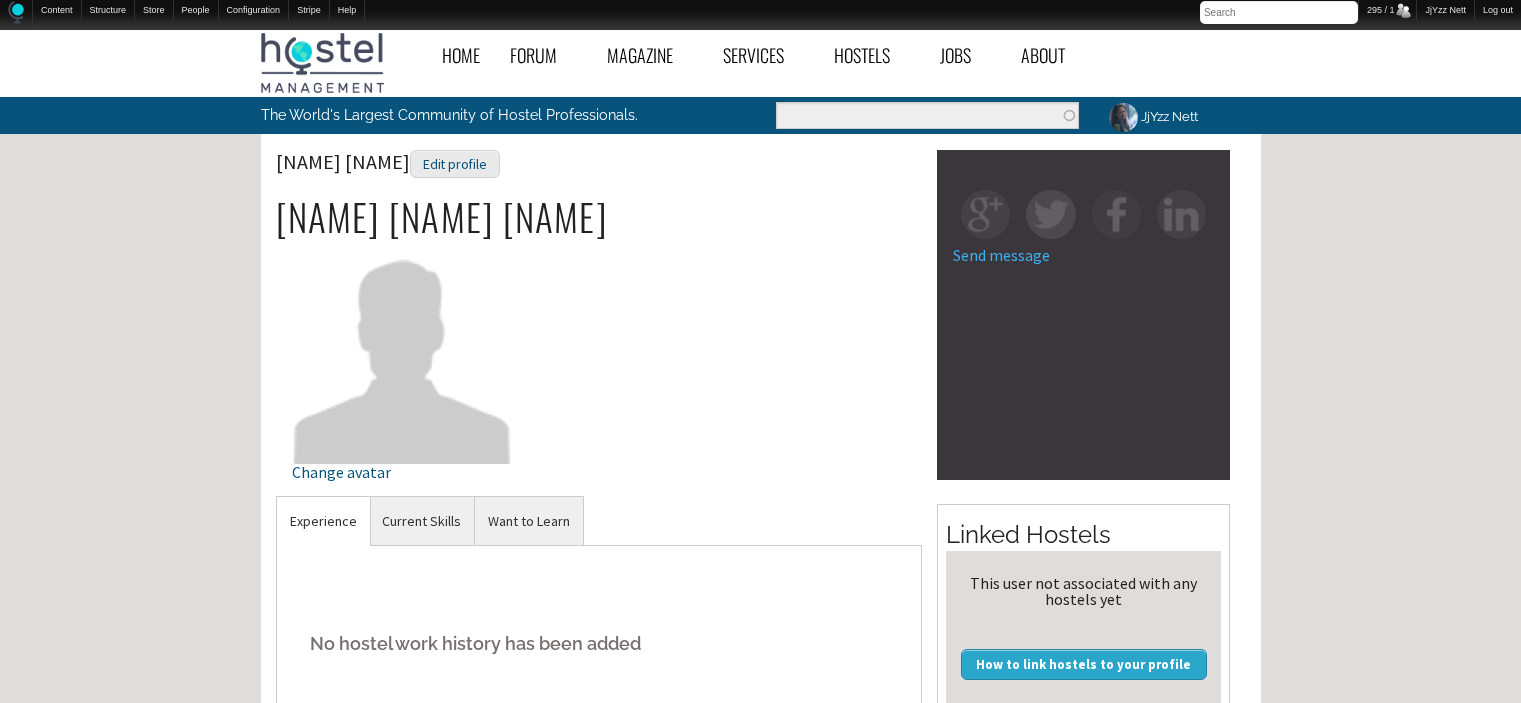 scroll, scrollTop: 615, scrollLeft: 0, axis: vertical 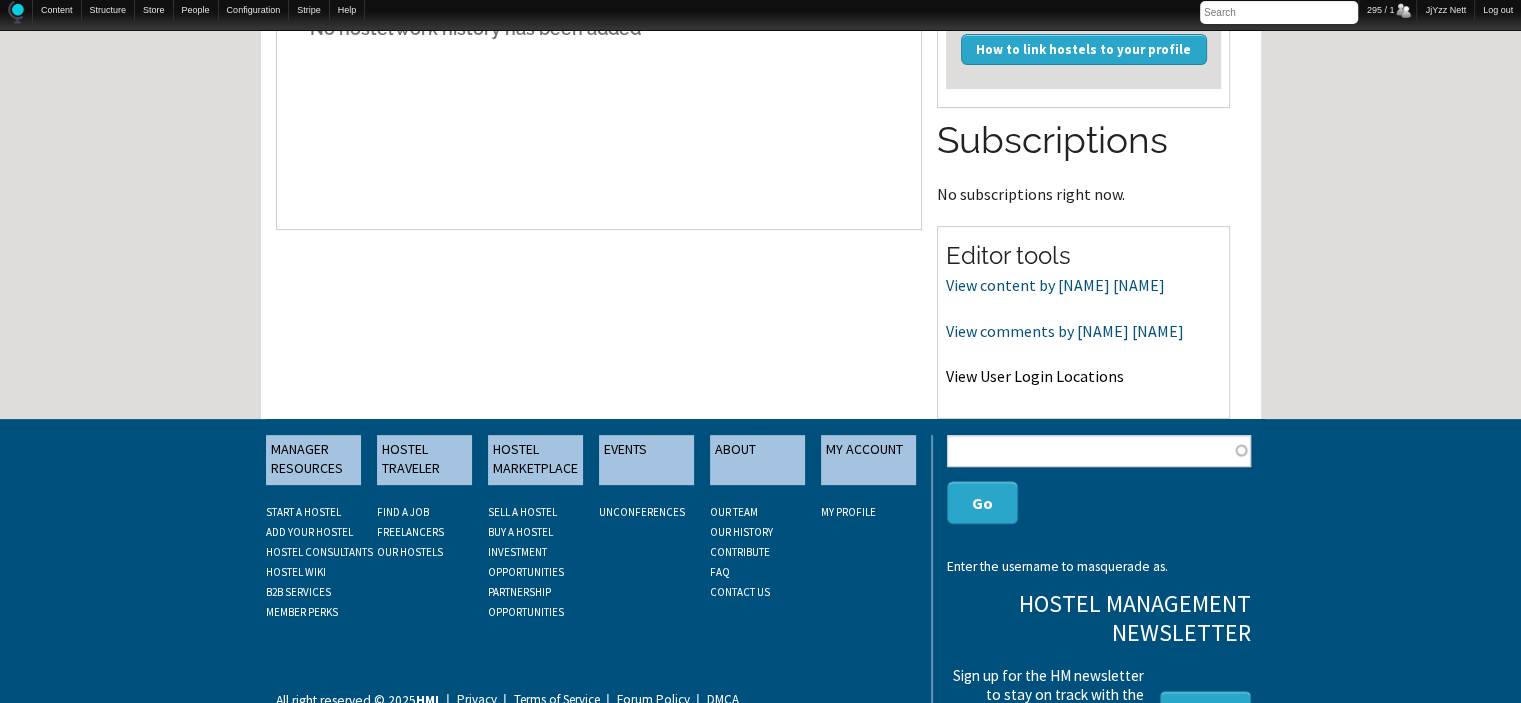 click on "View User Login Locations" at bounding box center (1035, 376) 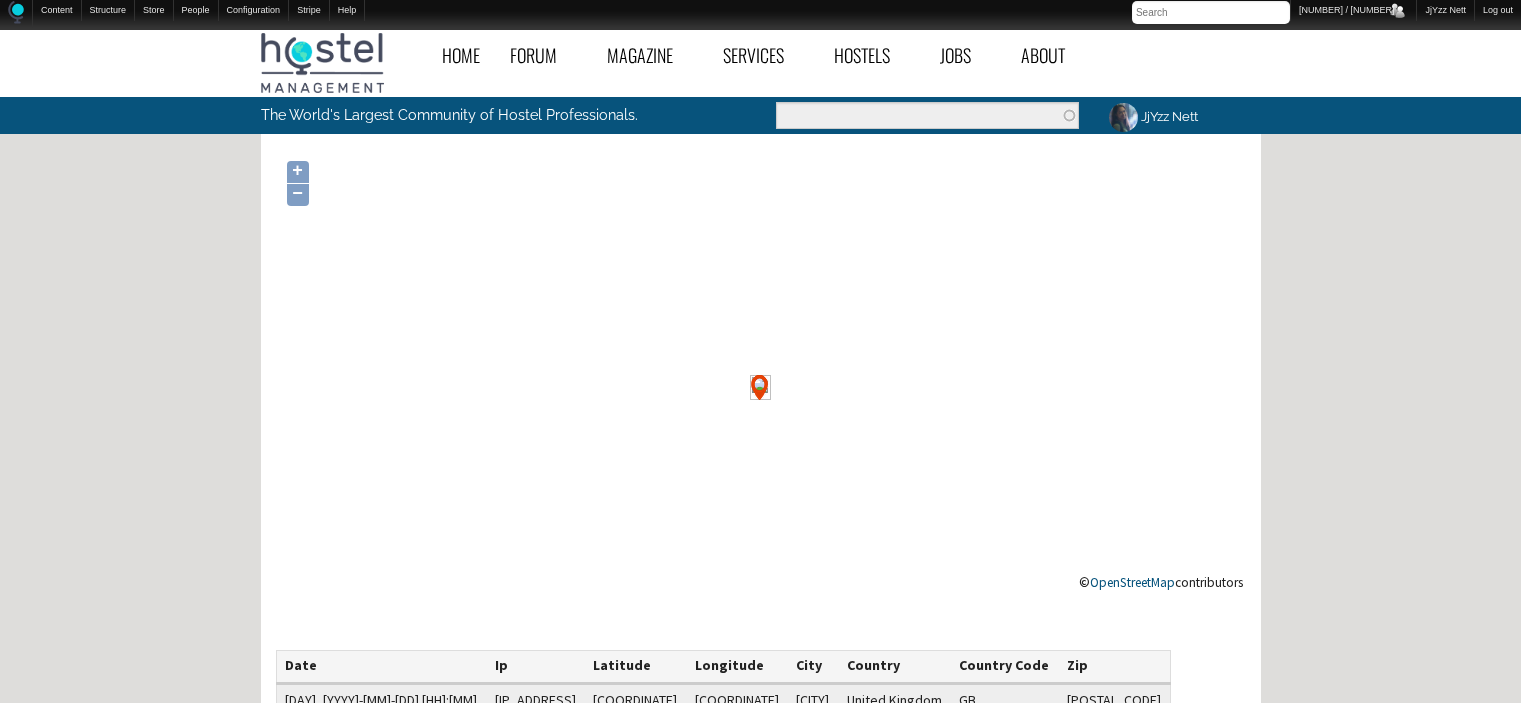 scroll, scrollTop: 0, scrollLeft: 0, axis: both 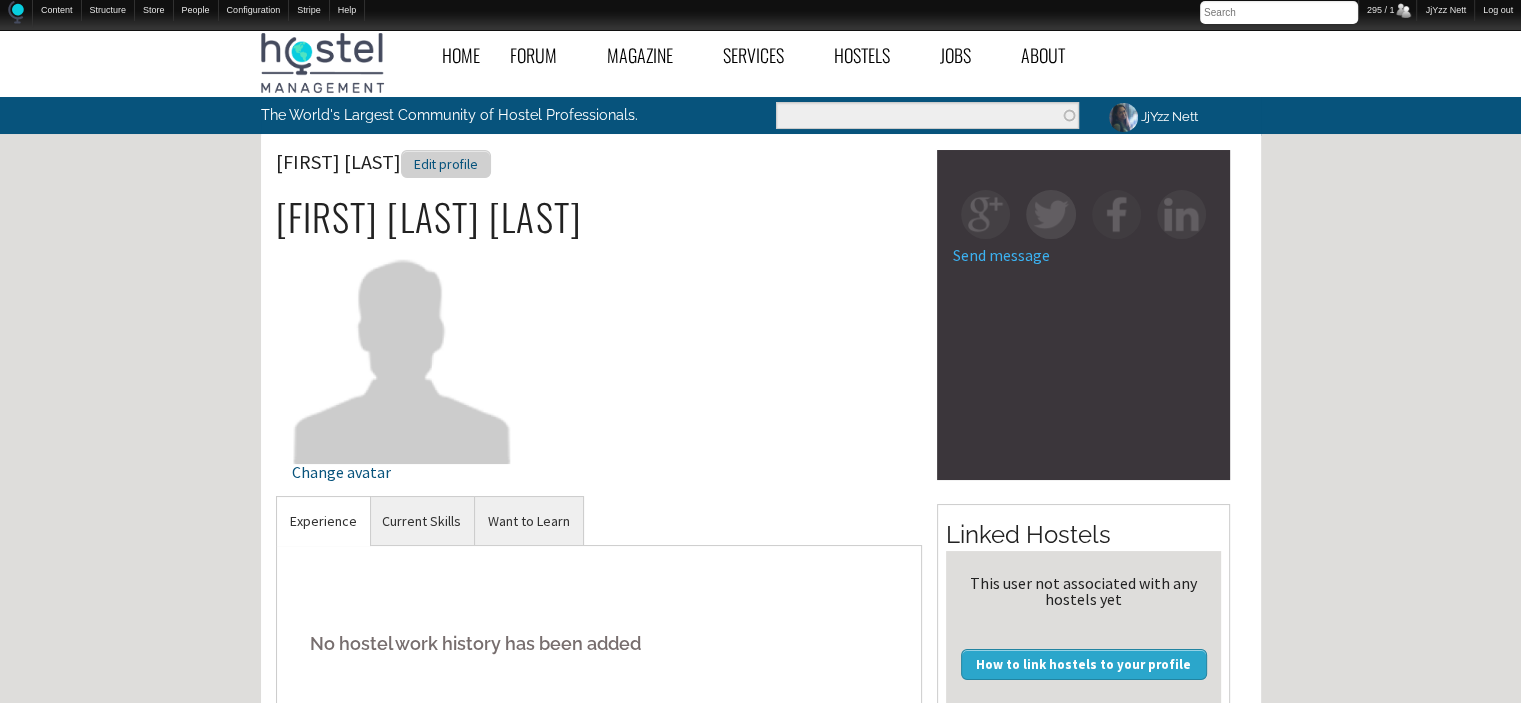 click on "Edit profile" at bounding box center (446, 164) 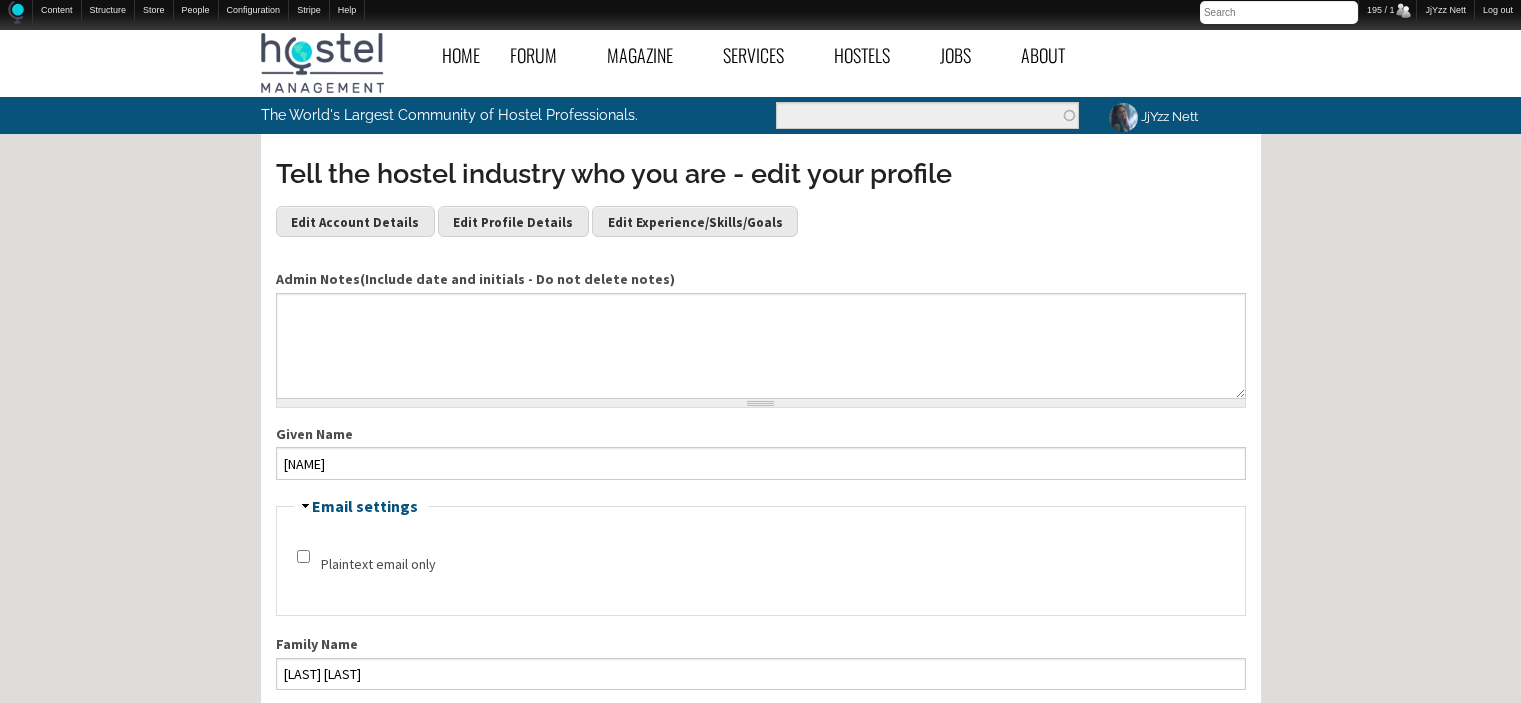 scroll, scrollTop: 0, scrollLeft: 0, axis: both 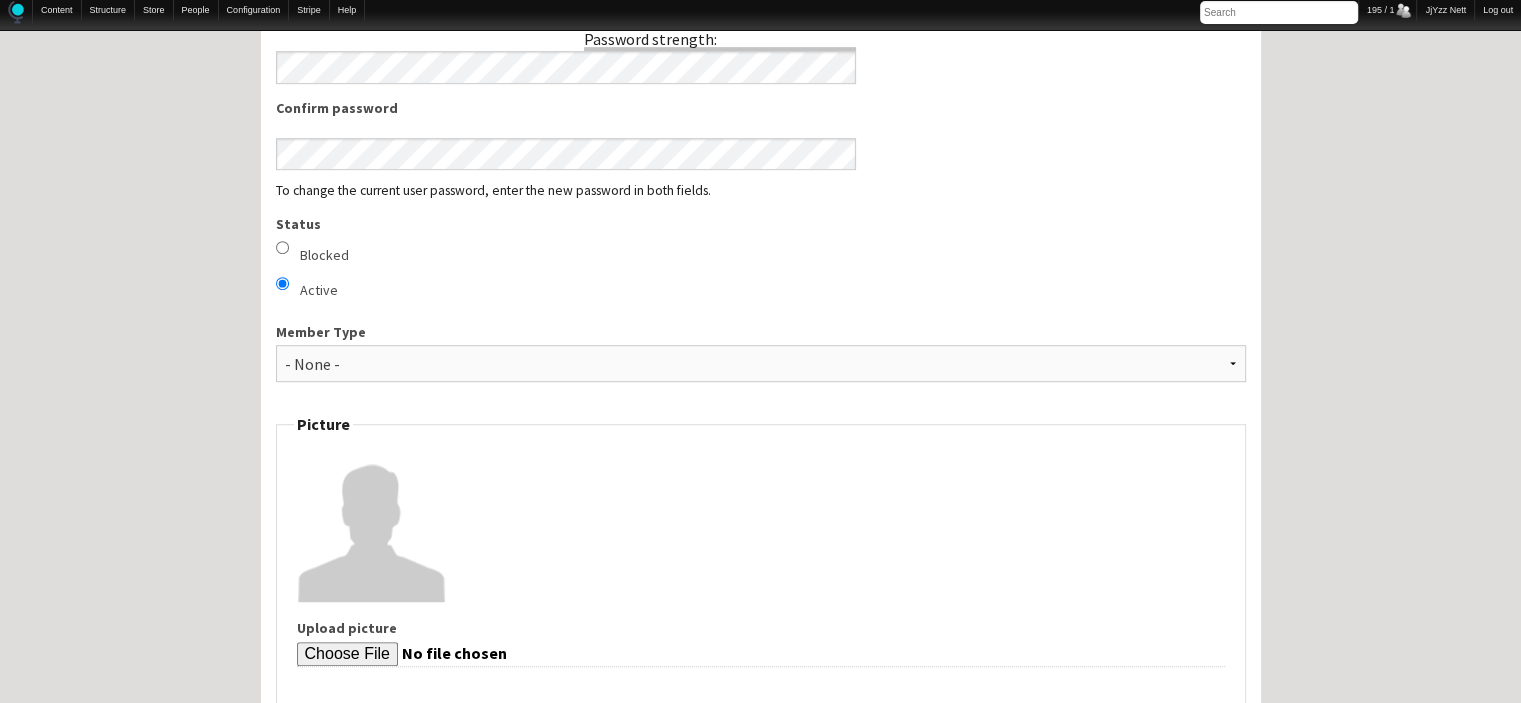click on "Blocked" at bounding box center [282, 247] 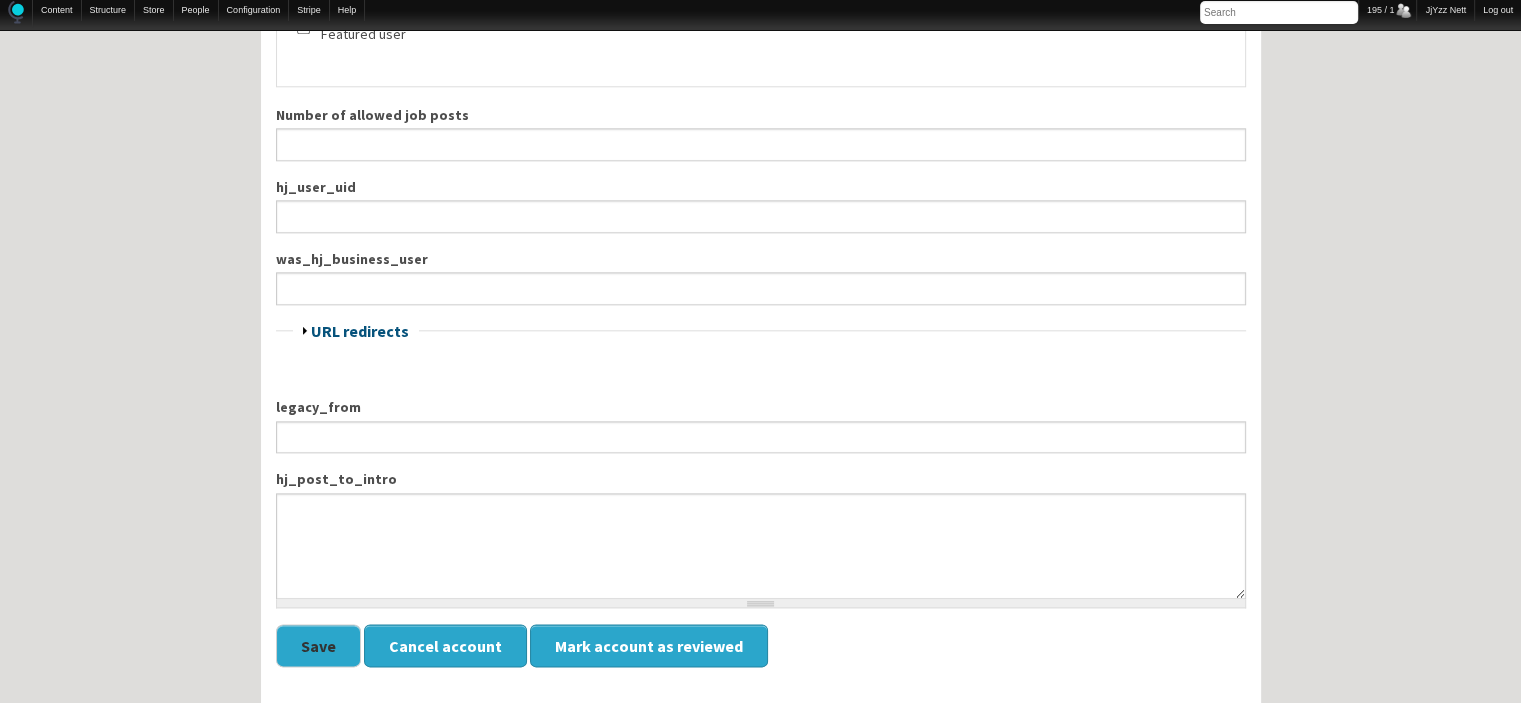 scroll, scrollTop: 2446, scrollLeft: 0, axis: vertical 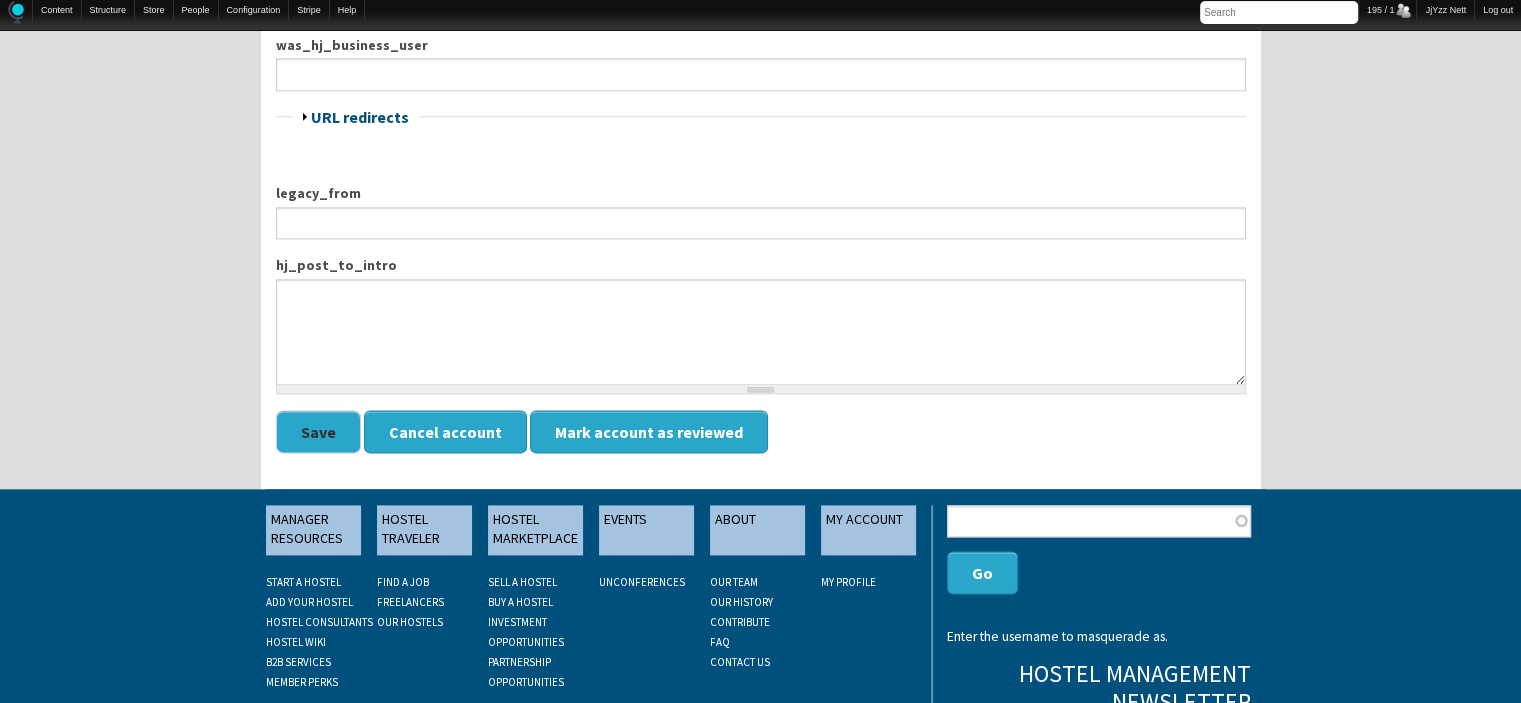 click on "Save" at bounding box center (318, 431) 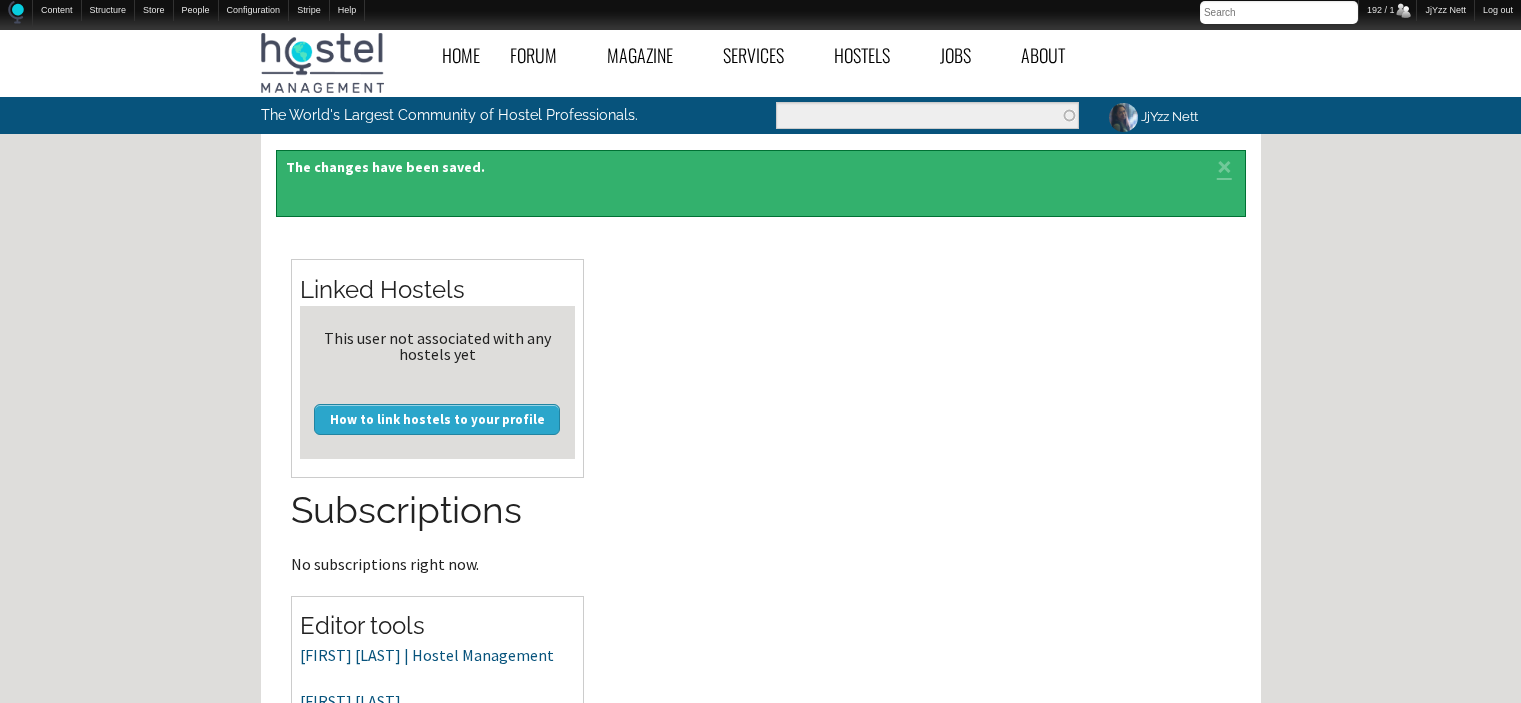scroll, scrollTop: 0, scrollLeft: 0, axis: both 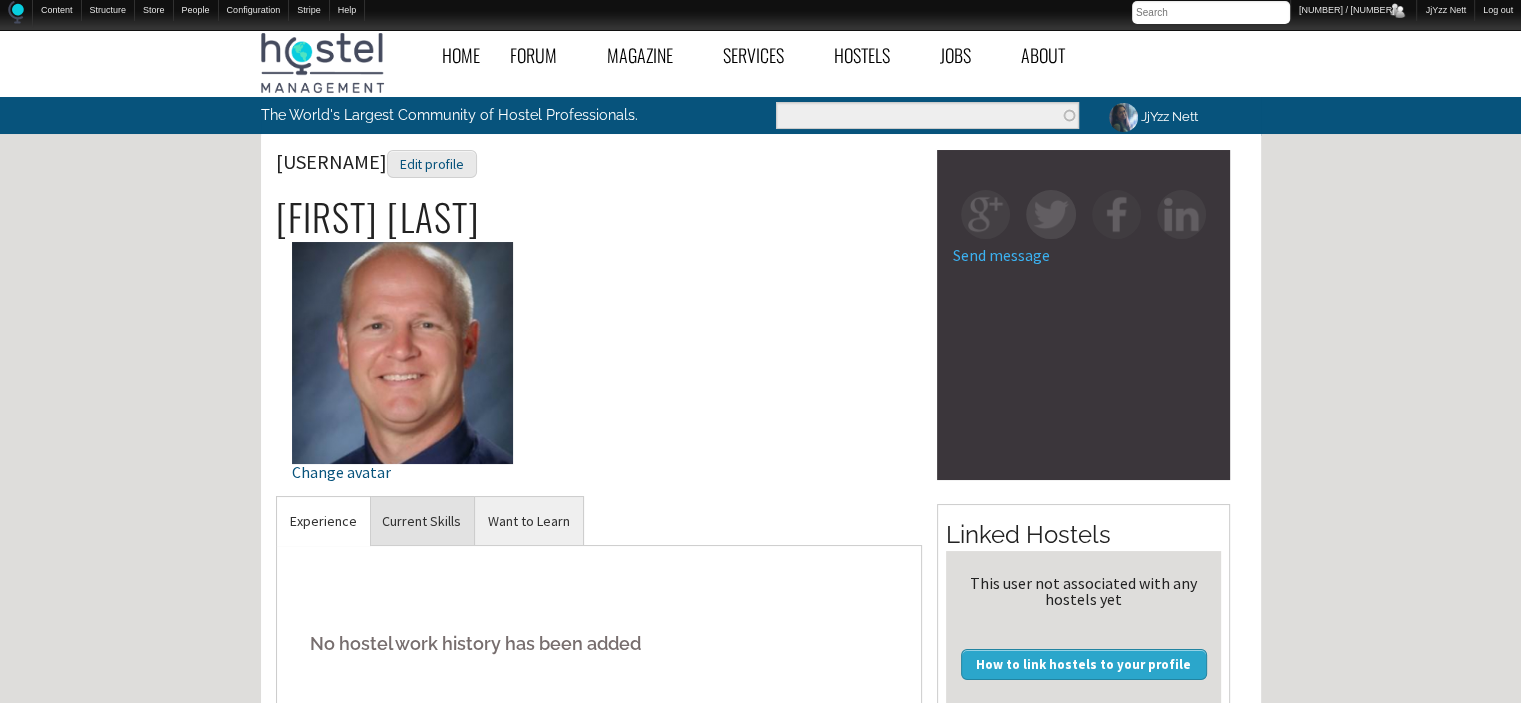 click on "Current Skills" at bounding box center (323, 521) 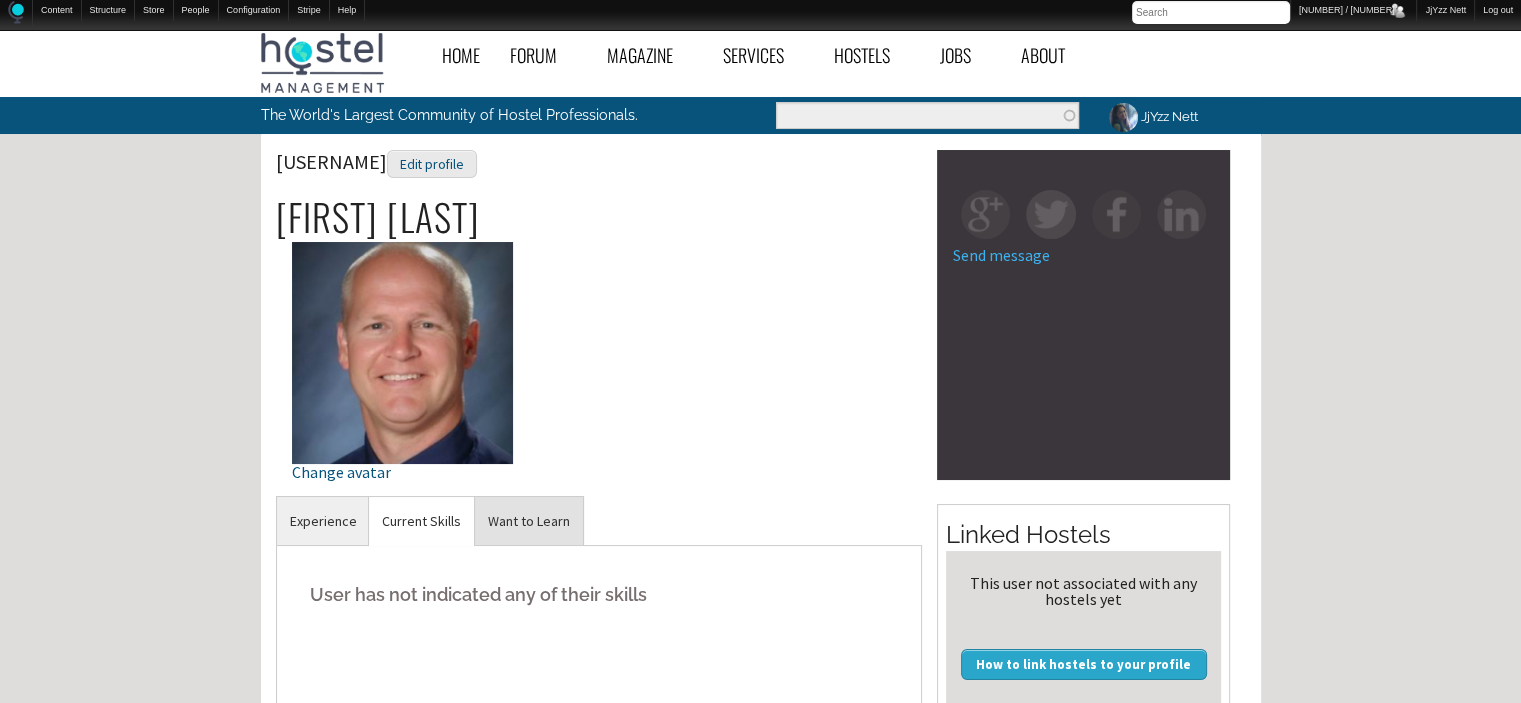 click on "Want to Learn" at bounding box center (323, 521) 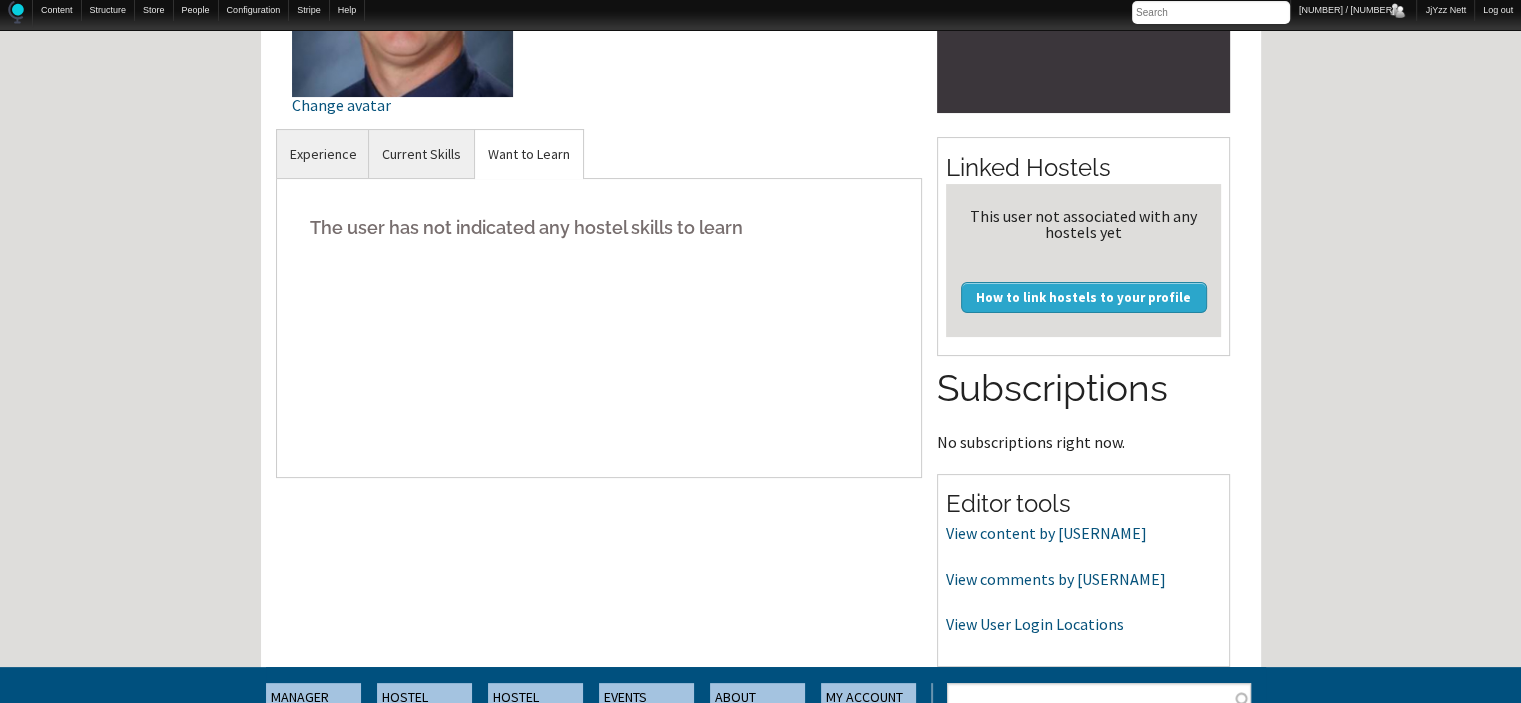 scroll, scrollTop: 364, scrollLeft: 0, axis: vertical 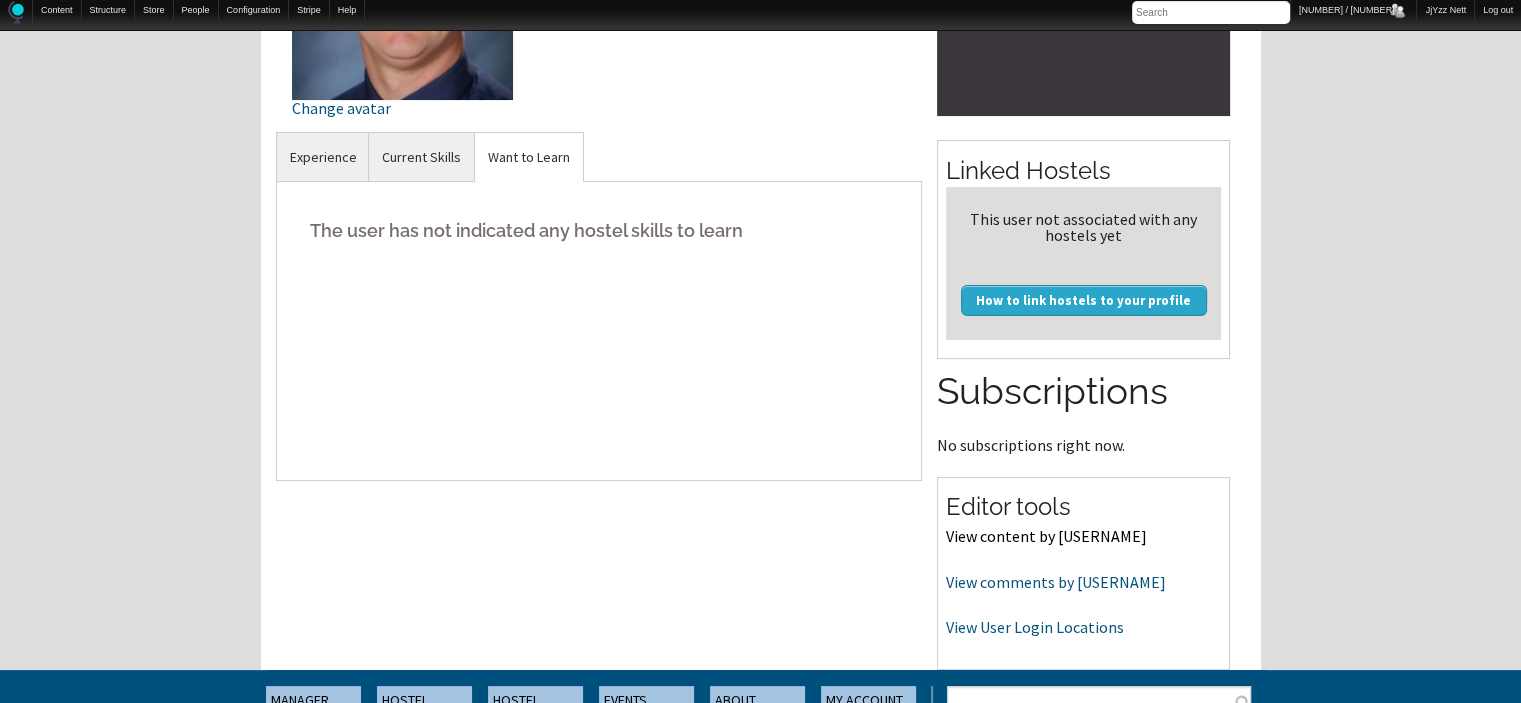 click on "View content by [USERNAME]" at bounding box center (1046, 536) 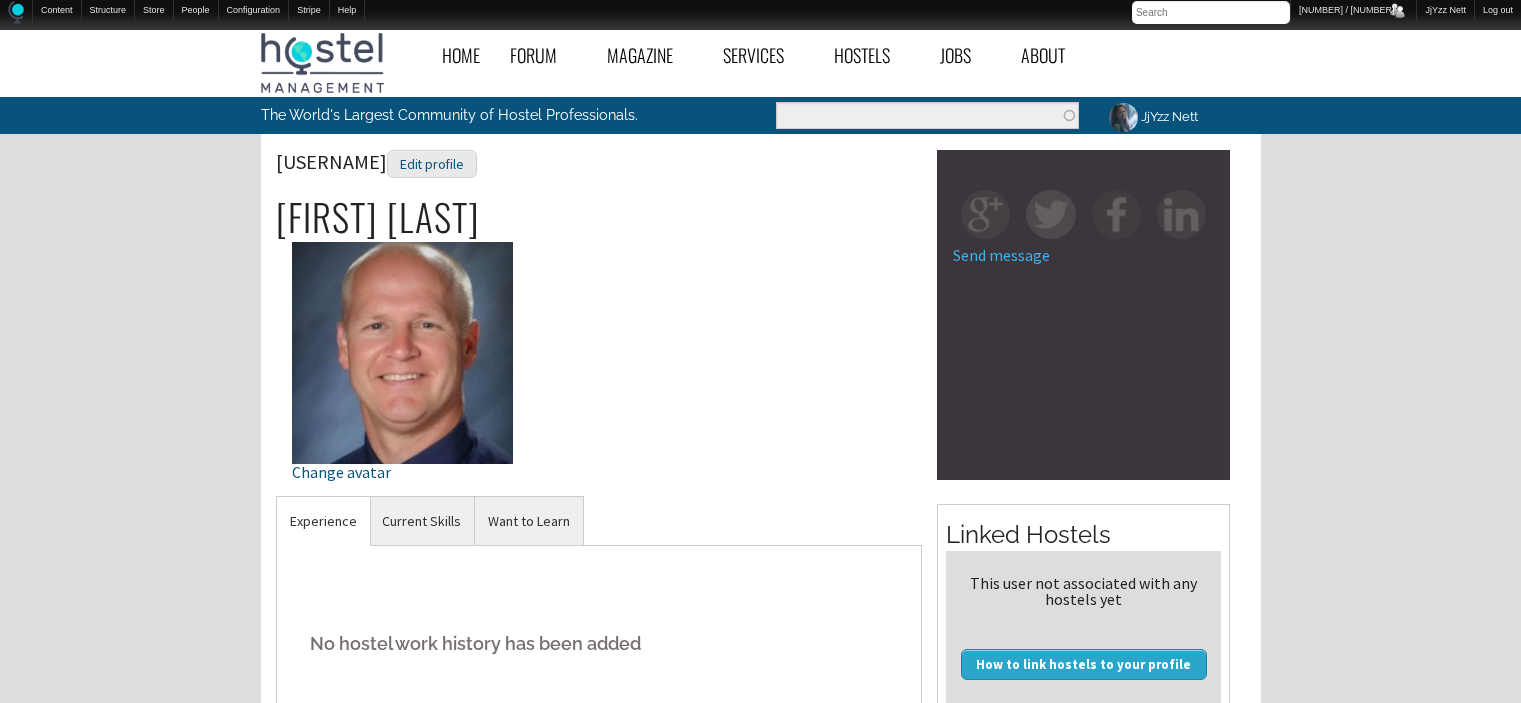scroll, scrollTop: 364, scrollLeft: 0, axis: vertical 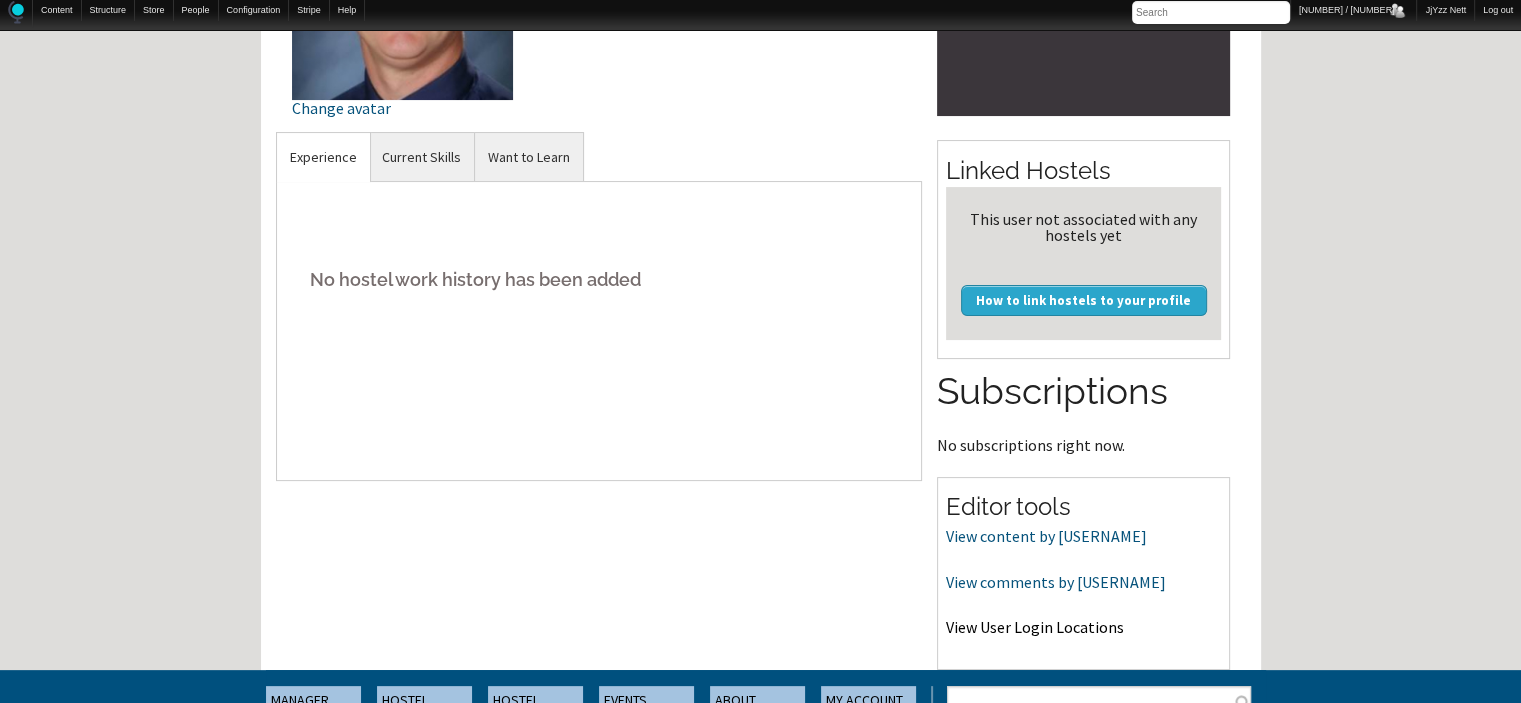 click on "View User Login Locations" at bounding box center [1035, 627] 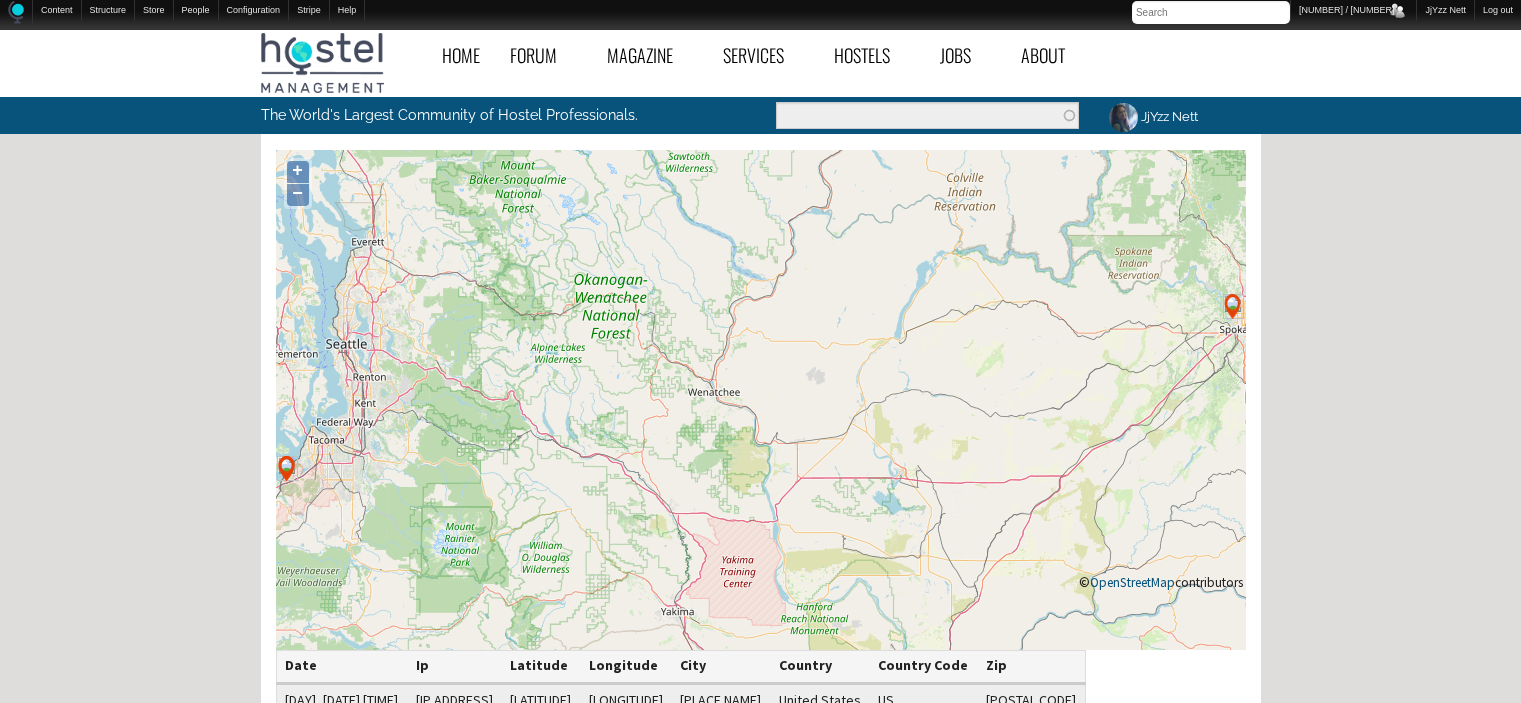 scroll, scrollTop: 0, scrollLeft: 0, axis: both 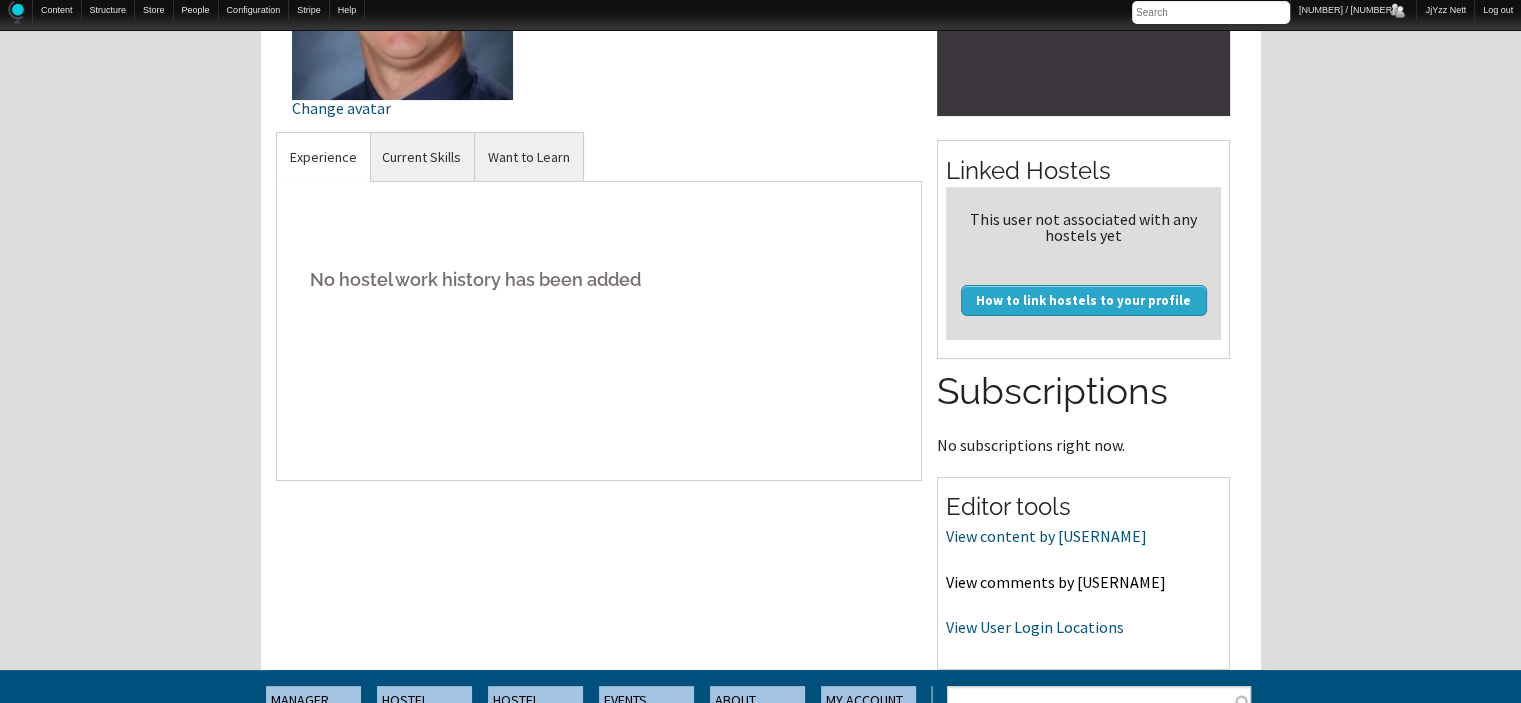 click on "View comments by perrinsjasons" at bounding box center (1056, 582) 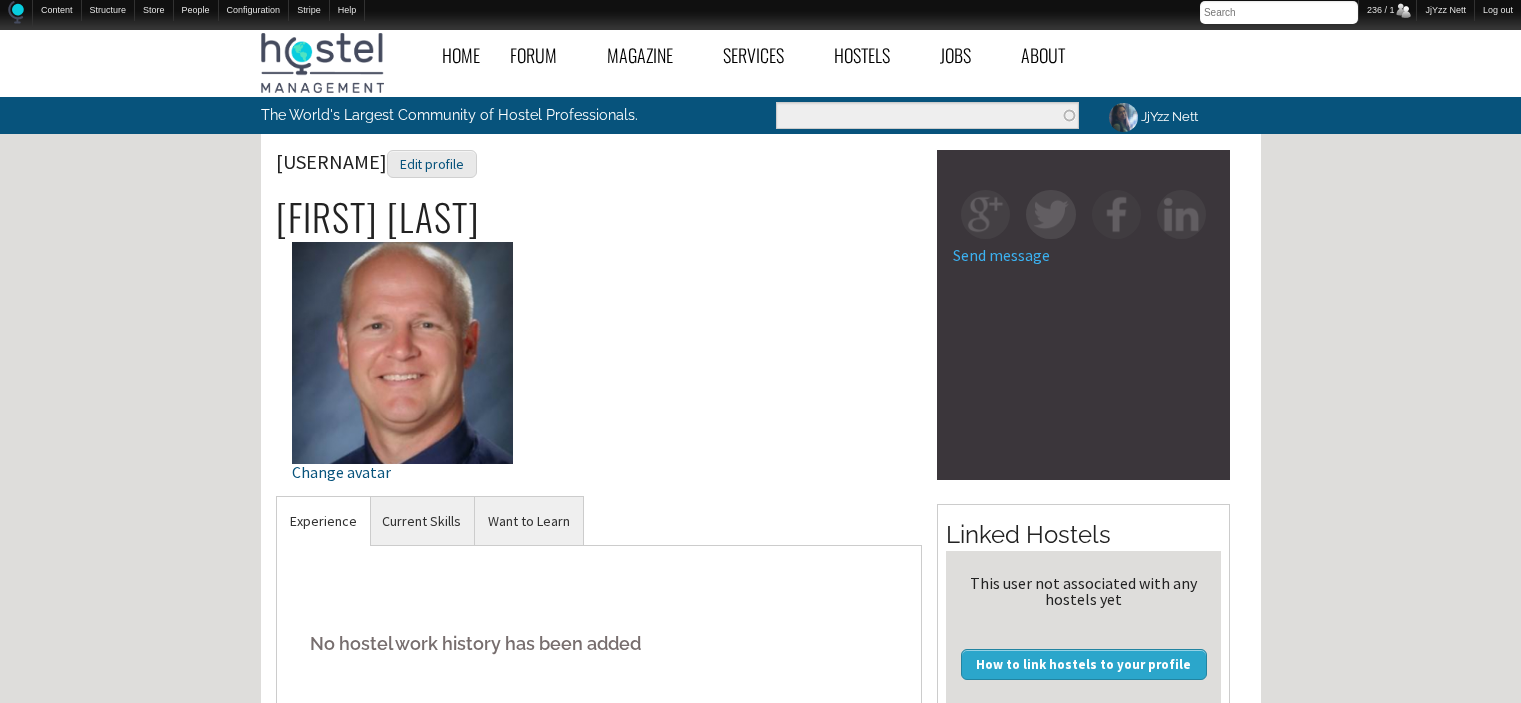 scroll, scrollTop: 364, scrollLeft: 0, axis: vertical 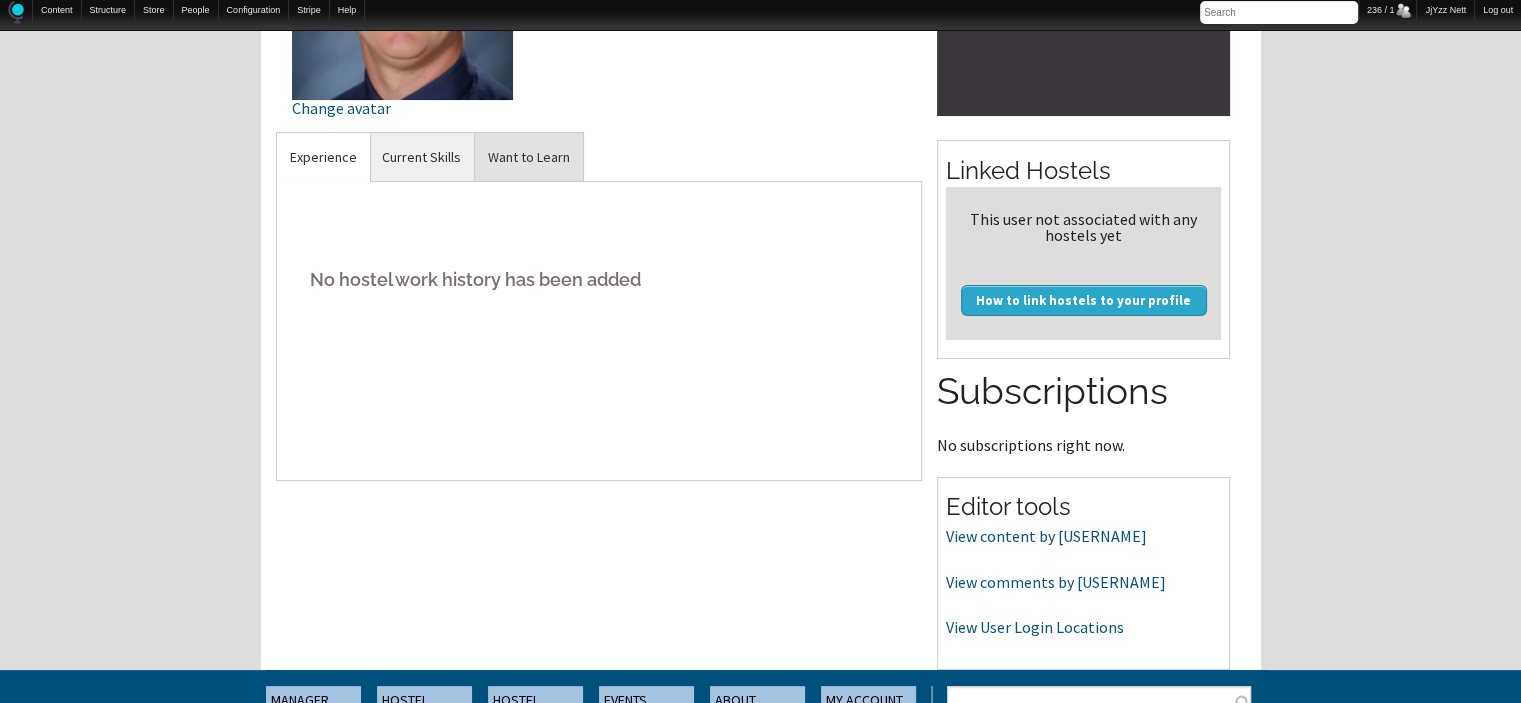 click on "Want to Learn" at bounding box center (323, 157) 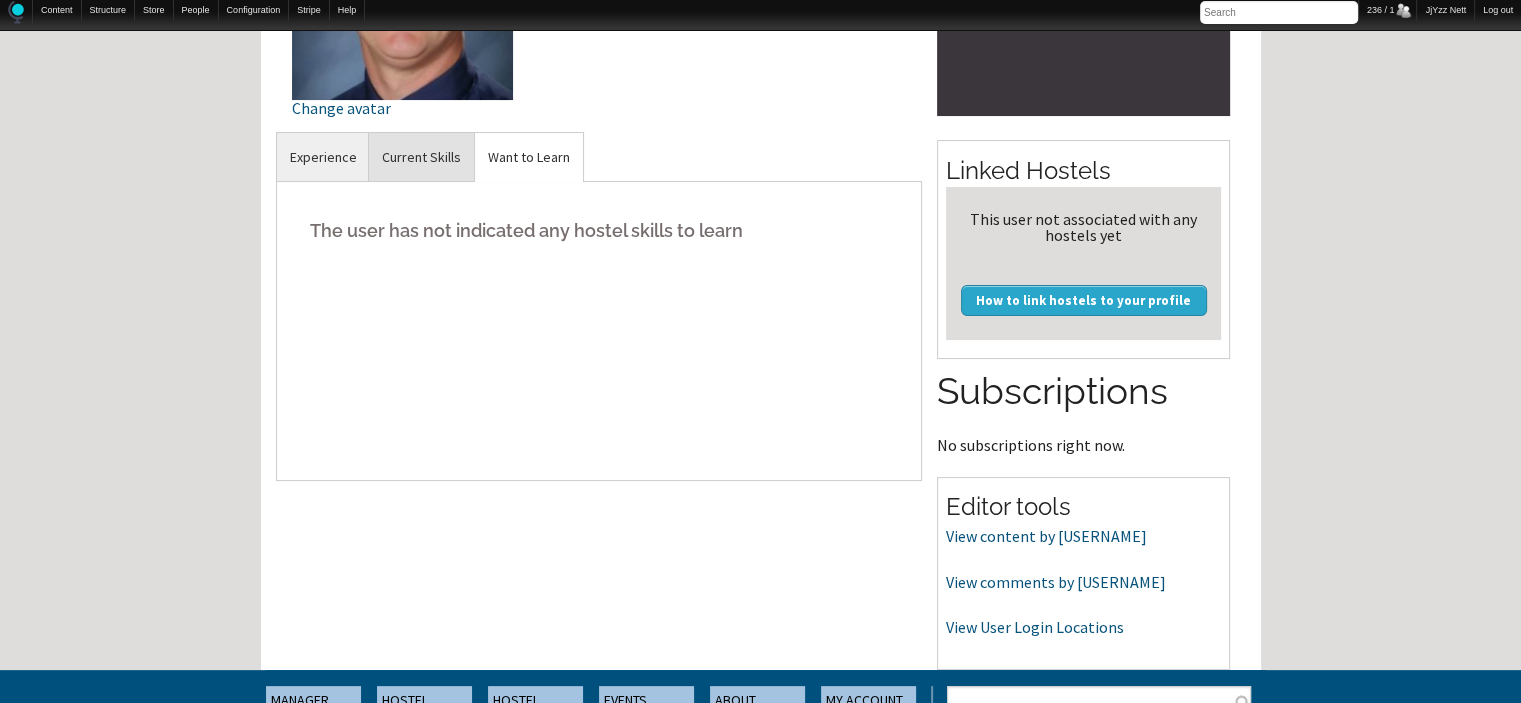 click on "Current Skills" at bounding box center (323, 157) 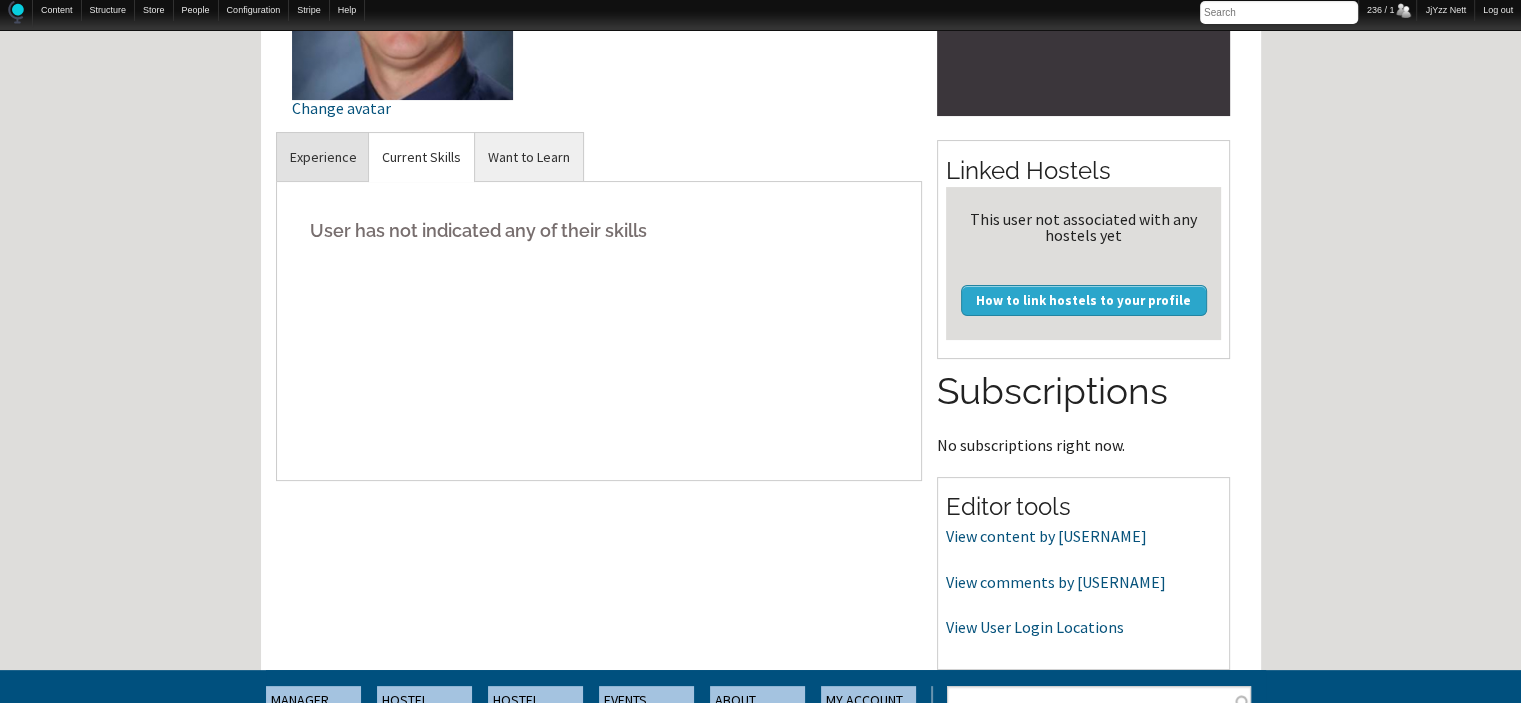 click on "Experience" at bounding box center (323, 157) 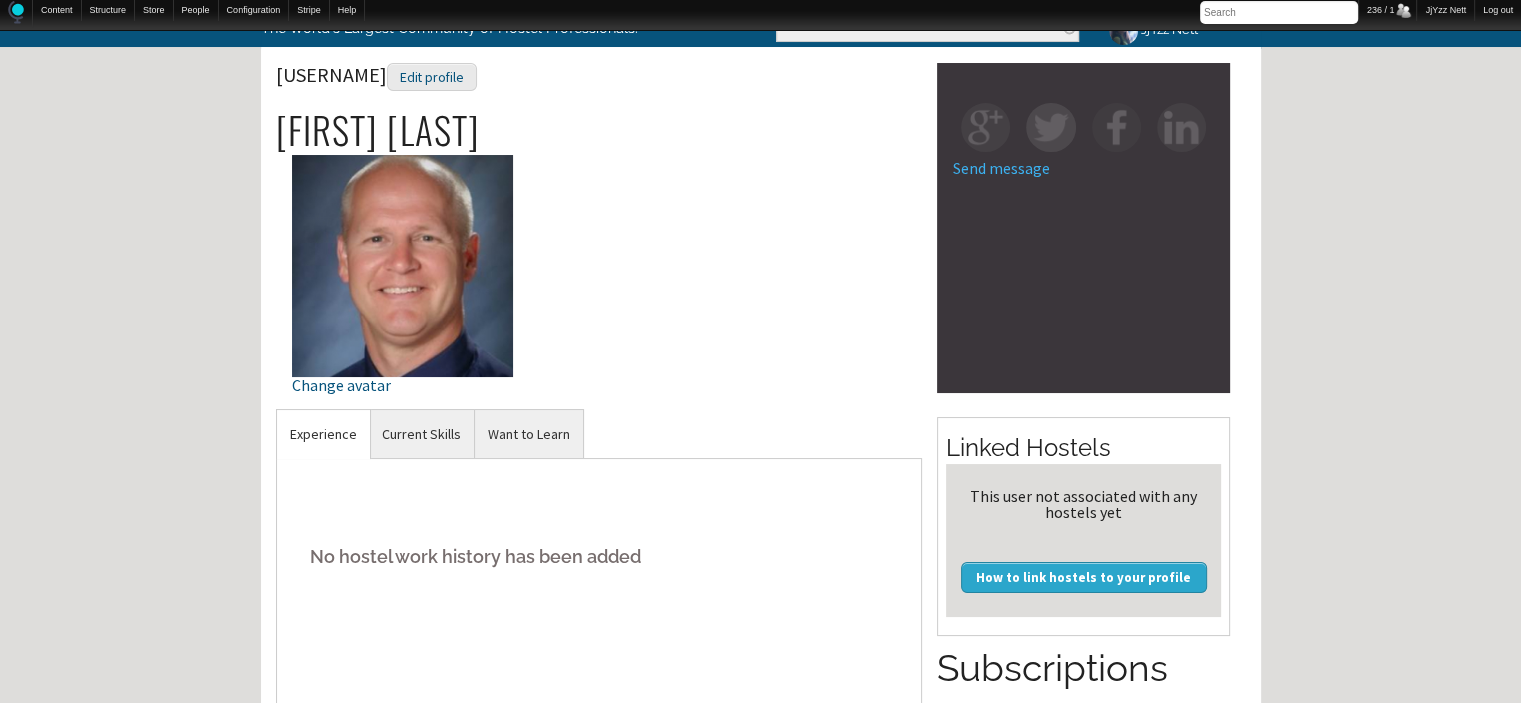 scroll, scrollTop: 0, scrollLeft: 0, axis: both 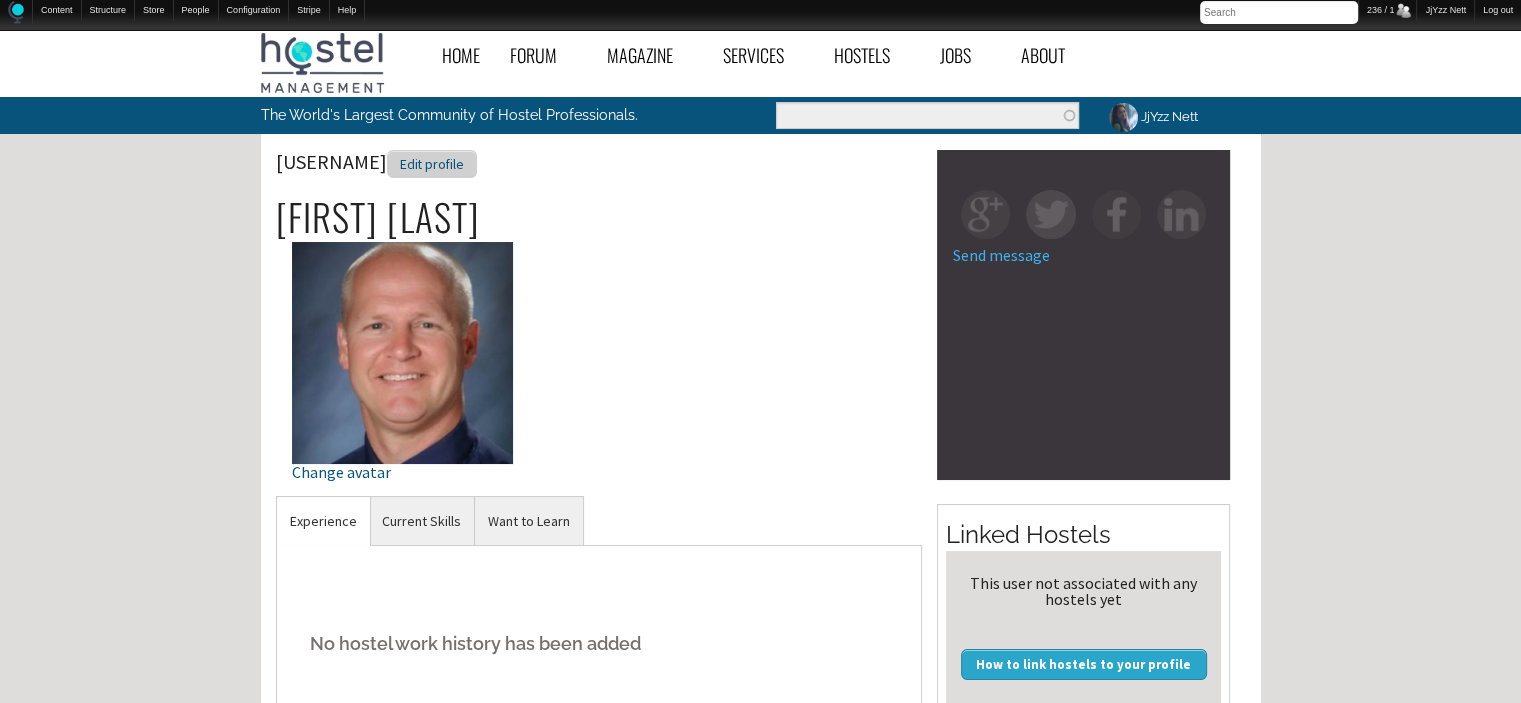click on "Edit profile" at bounding box center [432, 164] 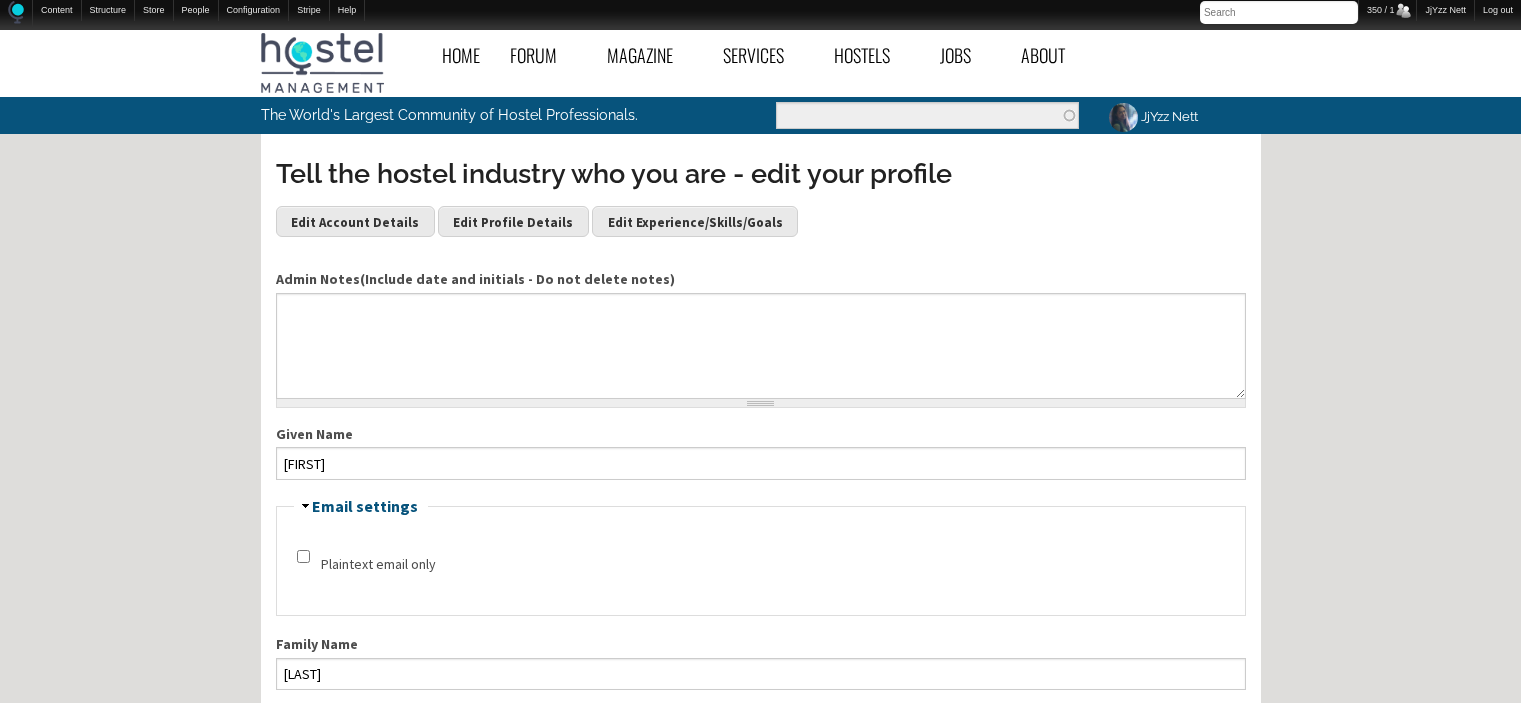 scroll, scrollTop: 0, scrollLeft: 0, axis: both 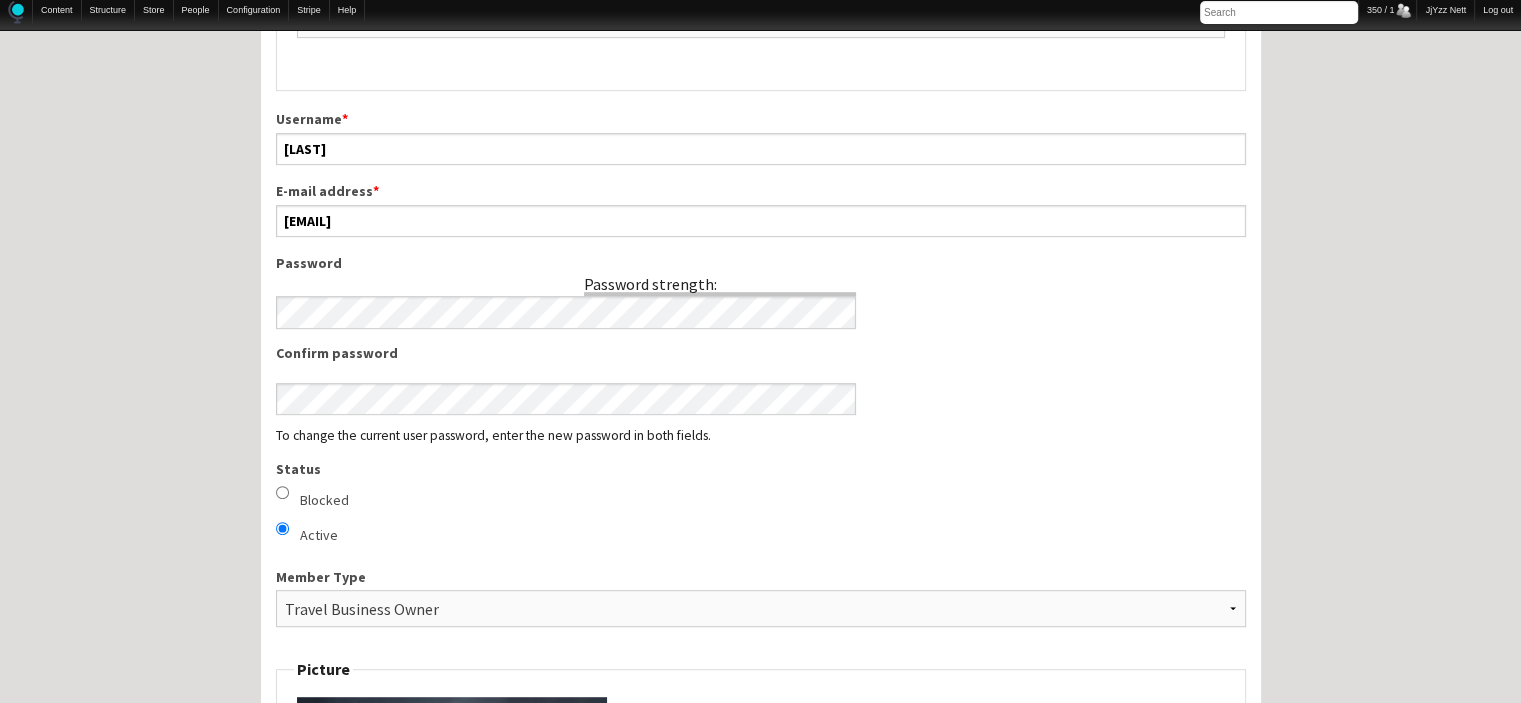 click on "Blocked" at bounding box center [324, 500] 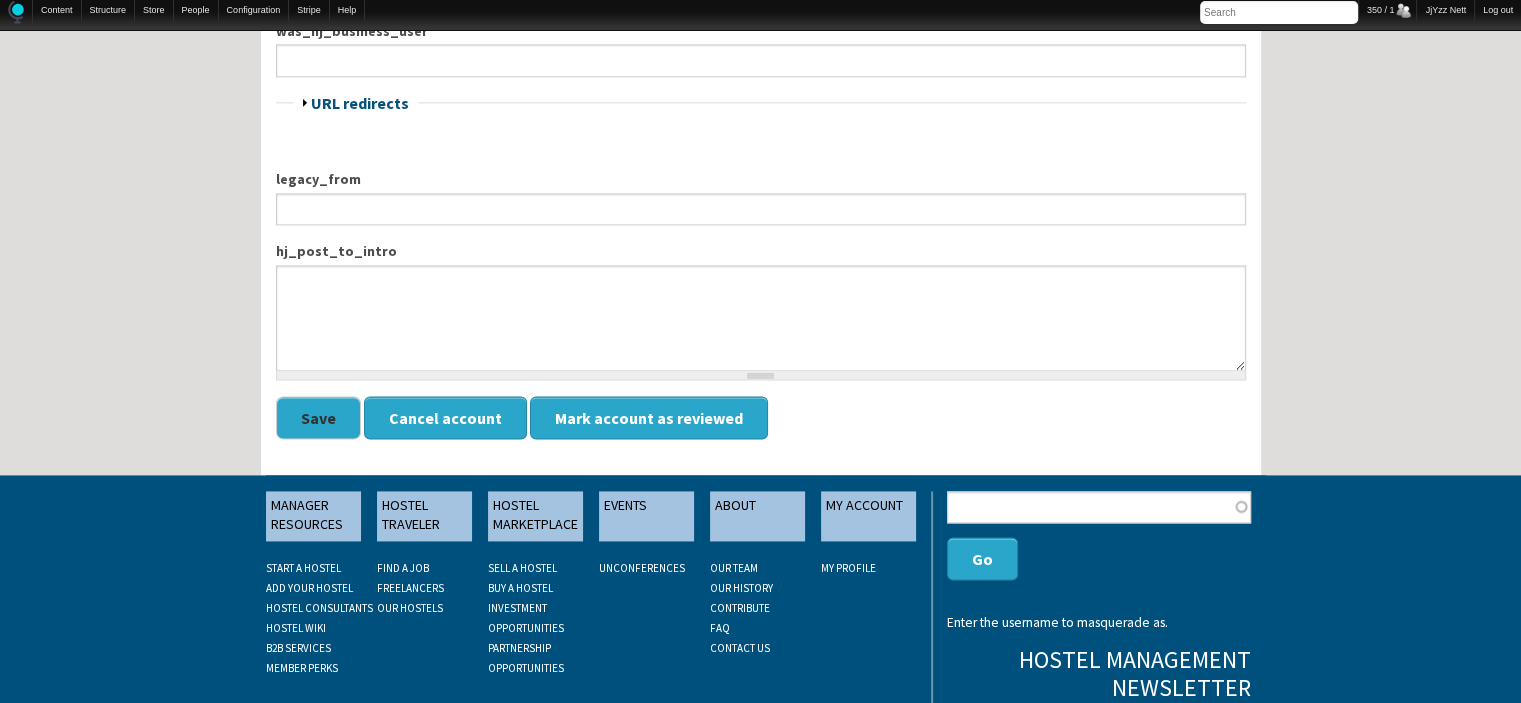 scroll, scrollTop: 2828, scrollLeft: 0, axis: vertical 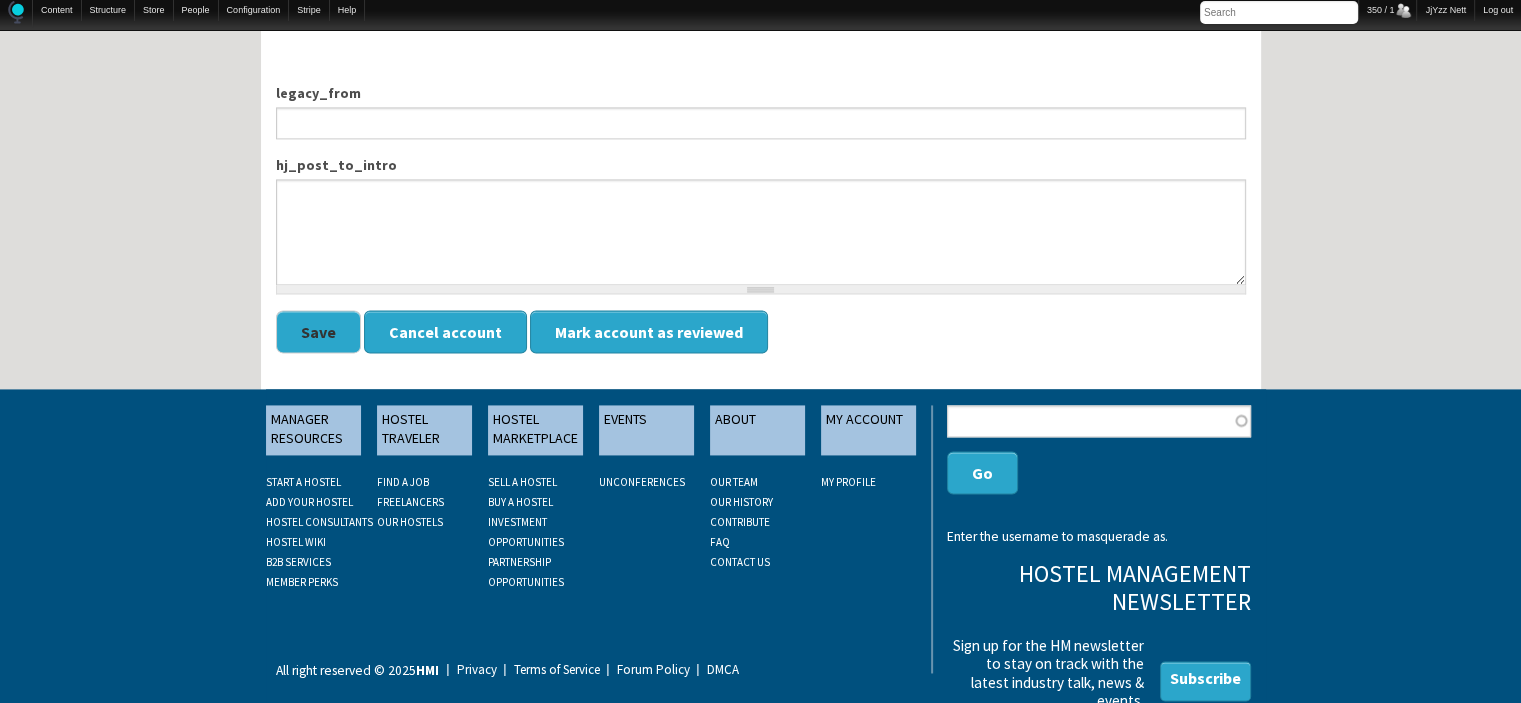 click on "Save" at bounding box center [318, 331] 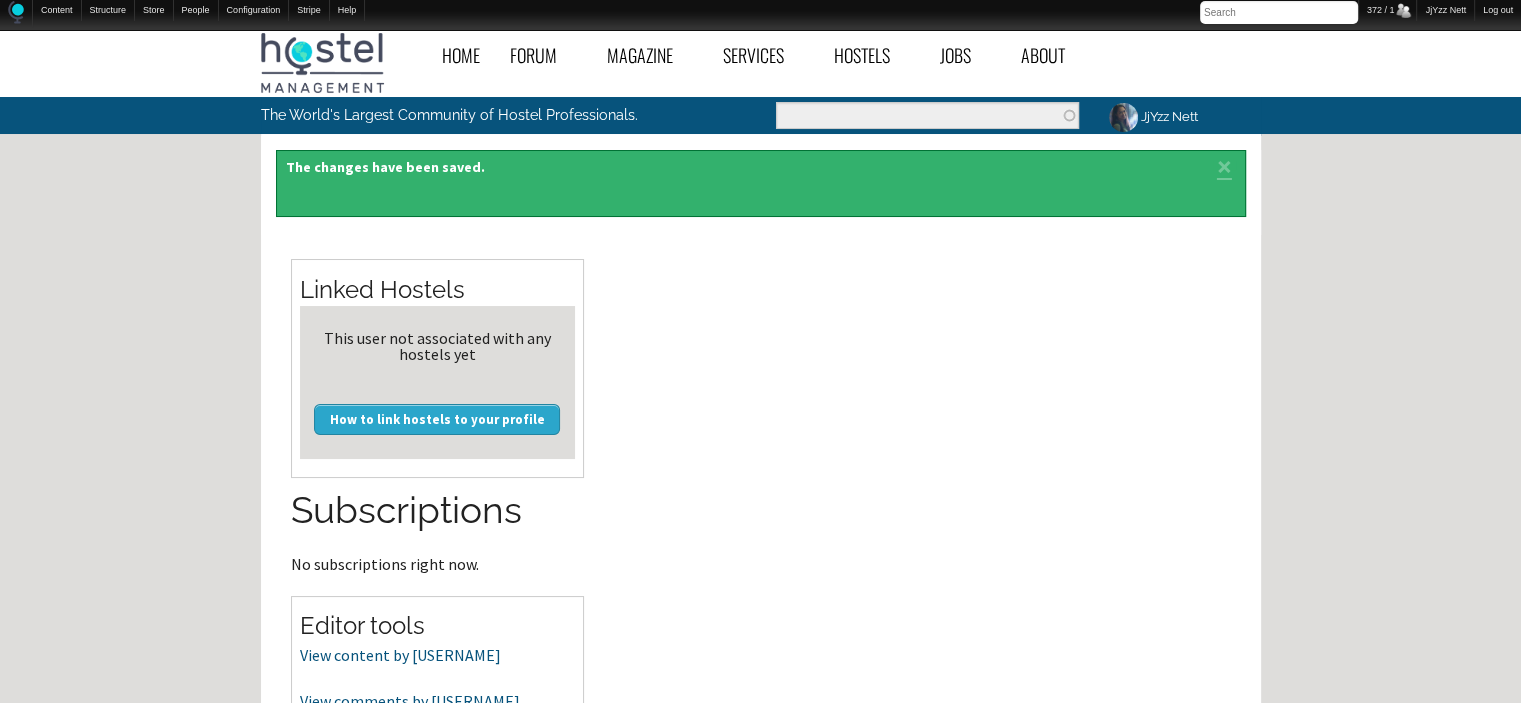 scroll, scrollTop: 530, scrollLeft: 0, axis: vertical 